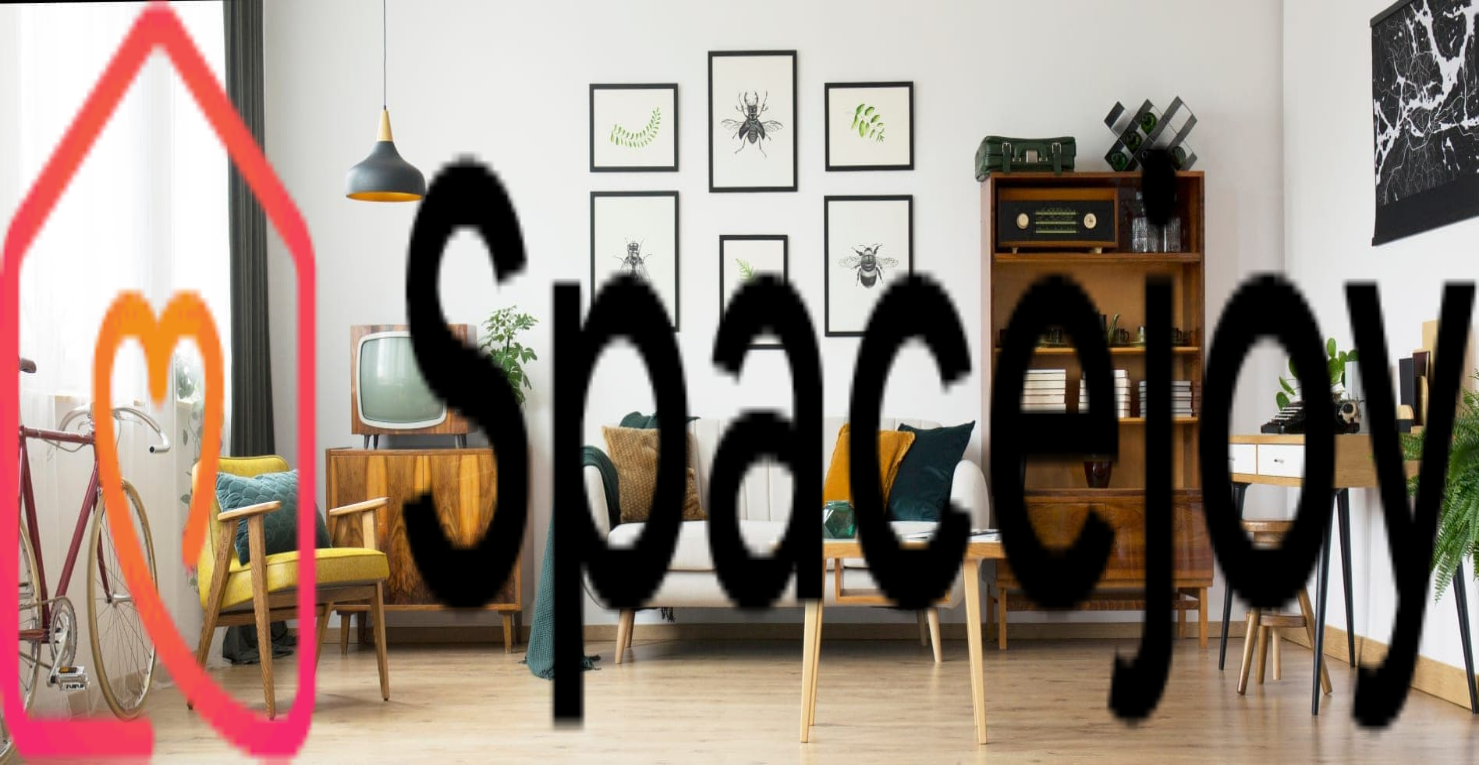 scroll, scrollTop: 0, scrollLeft: 0, axis: both 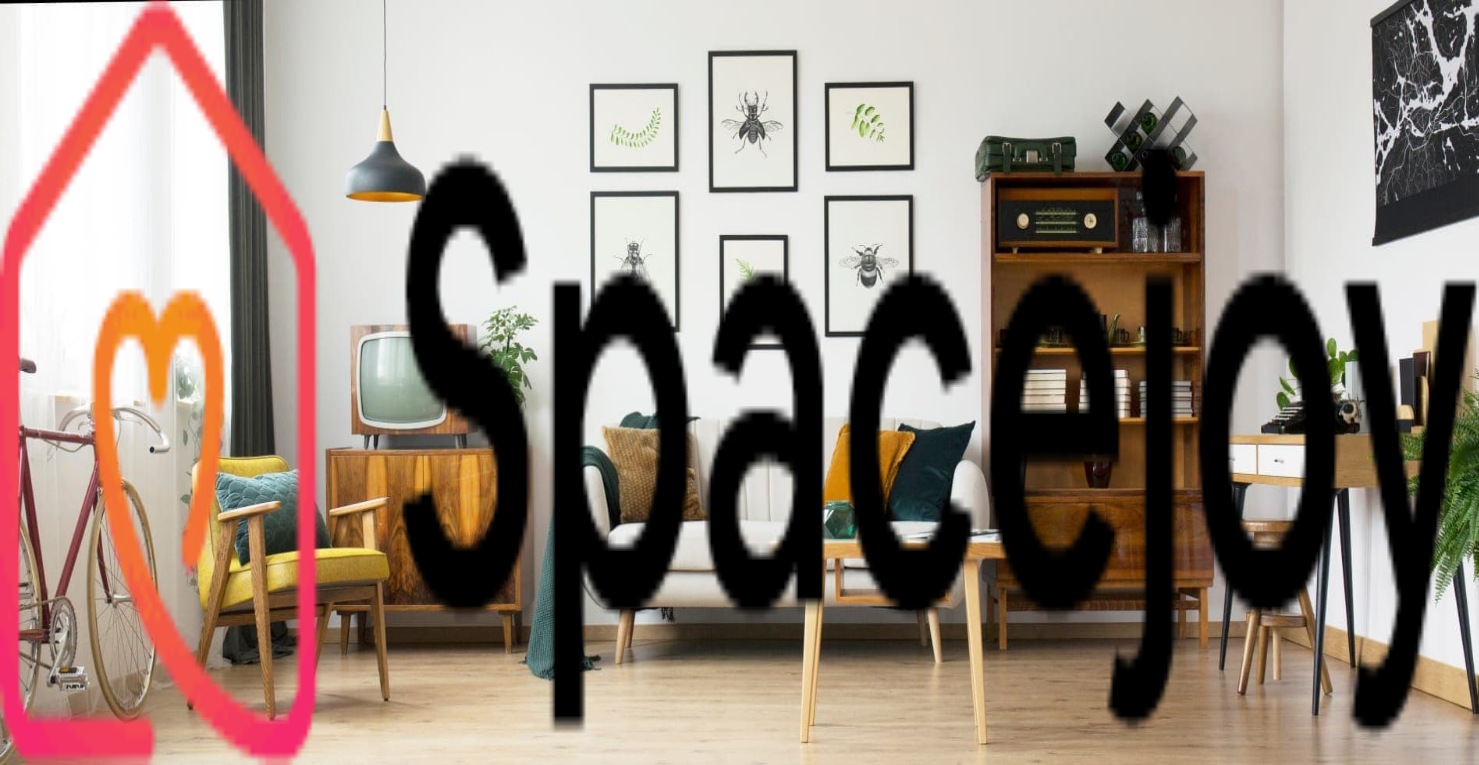 click on "Login" at bounding box center [264, 331] 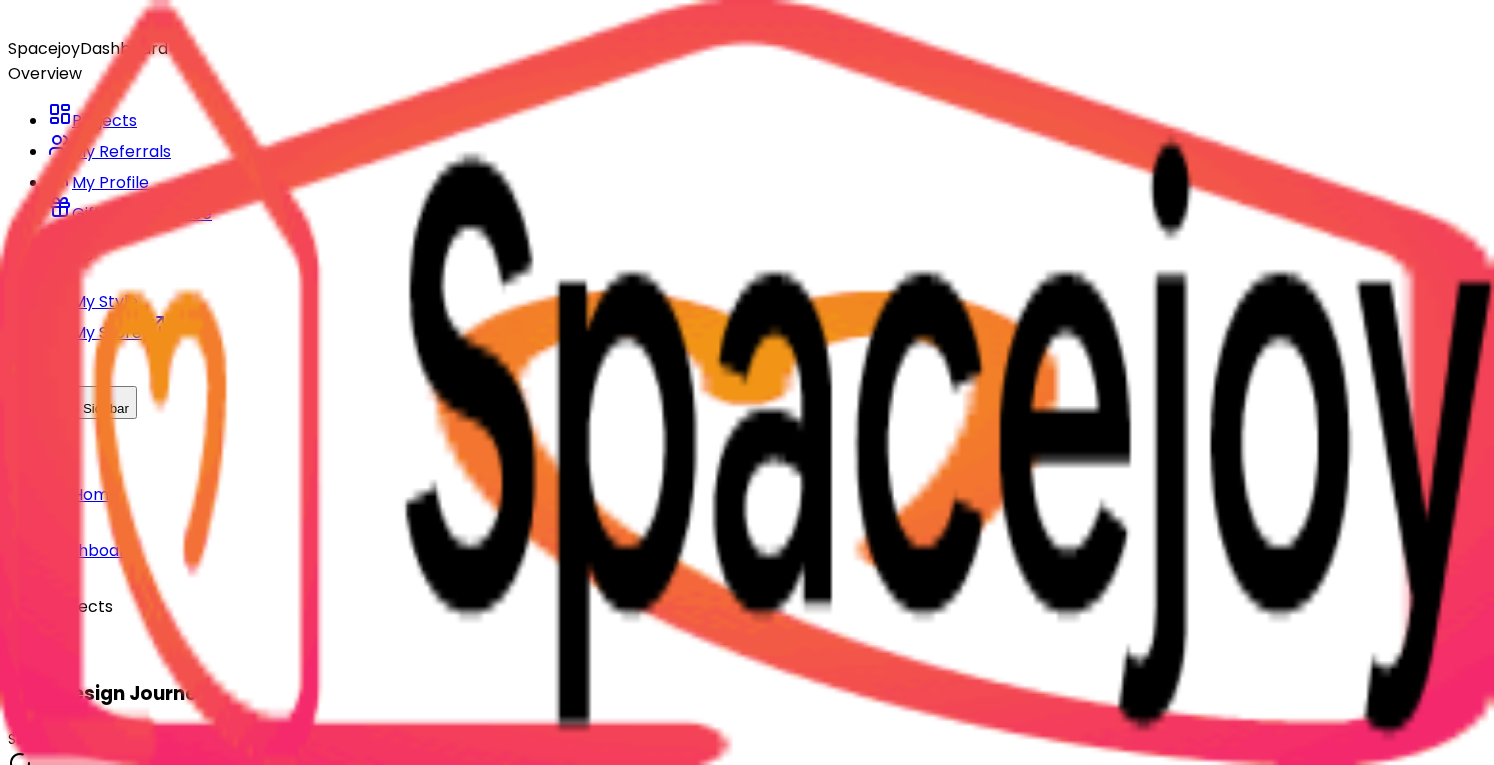 scroll, scrollTop: 0, scrollLeft: 0, axis: both 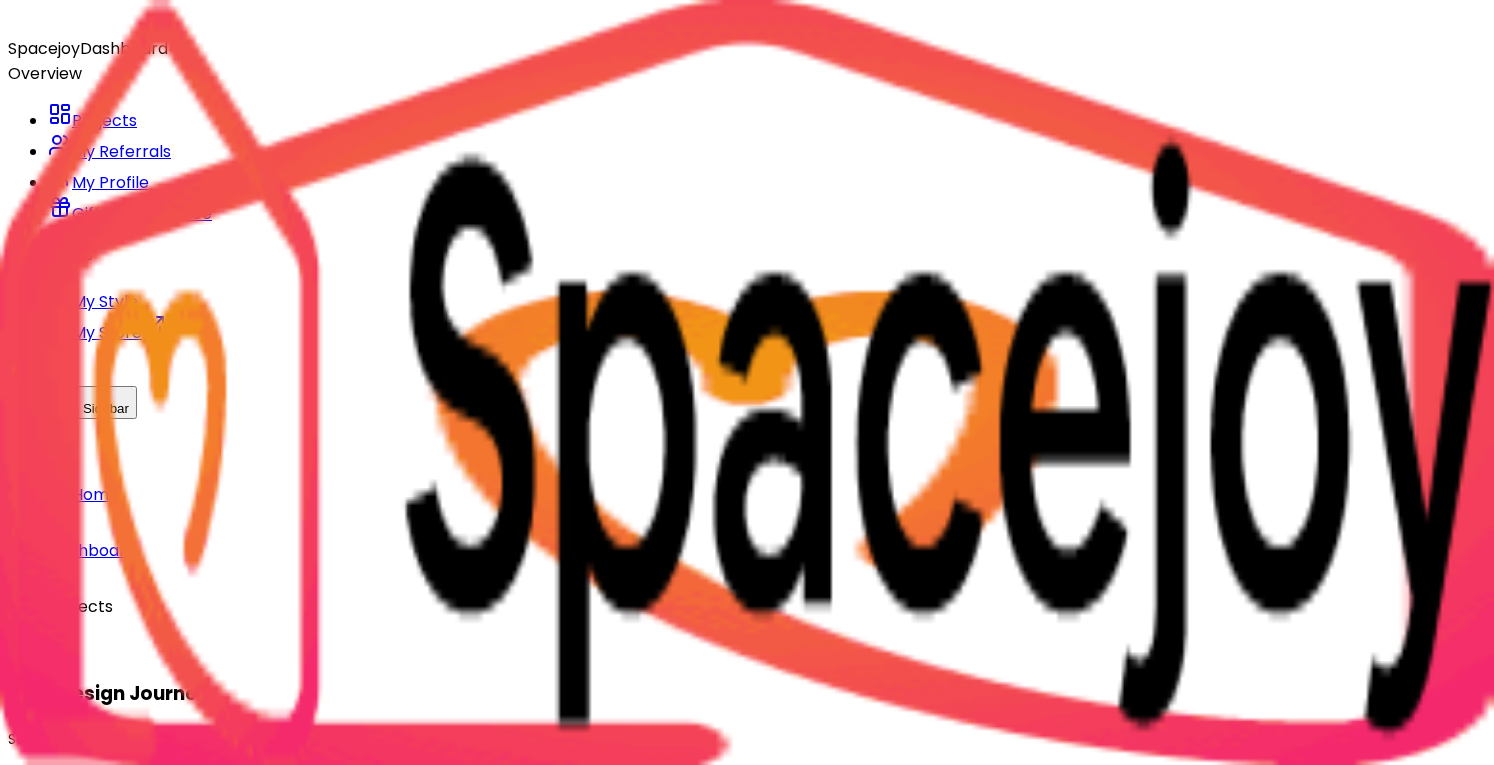 click on "Delivered on:   [DATE] [YEAR] bliss Living Room Design Next Steps: View Design Shop Products Design Stage:   Ready 100 %" at bounding box center [767, 901] 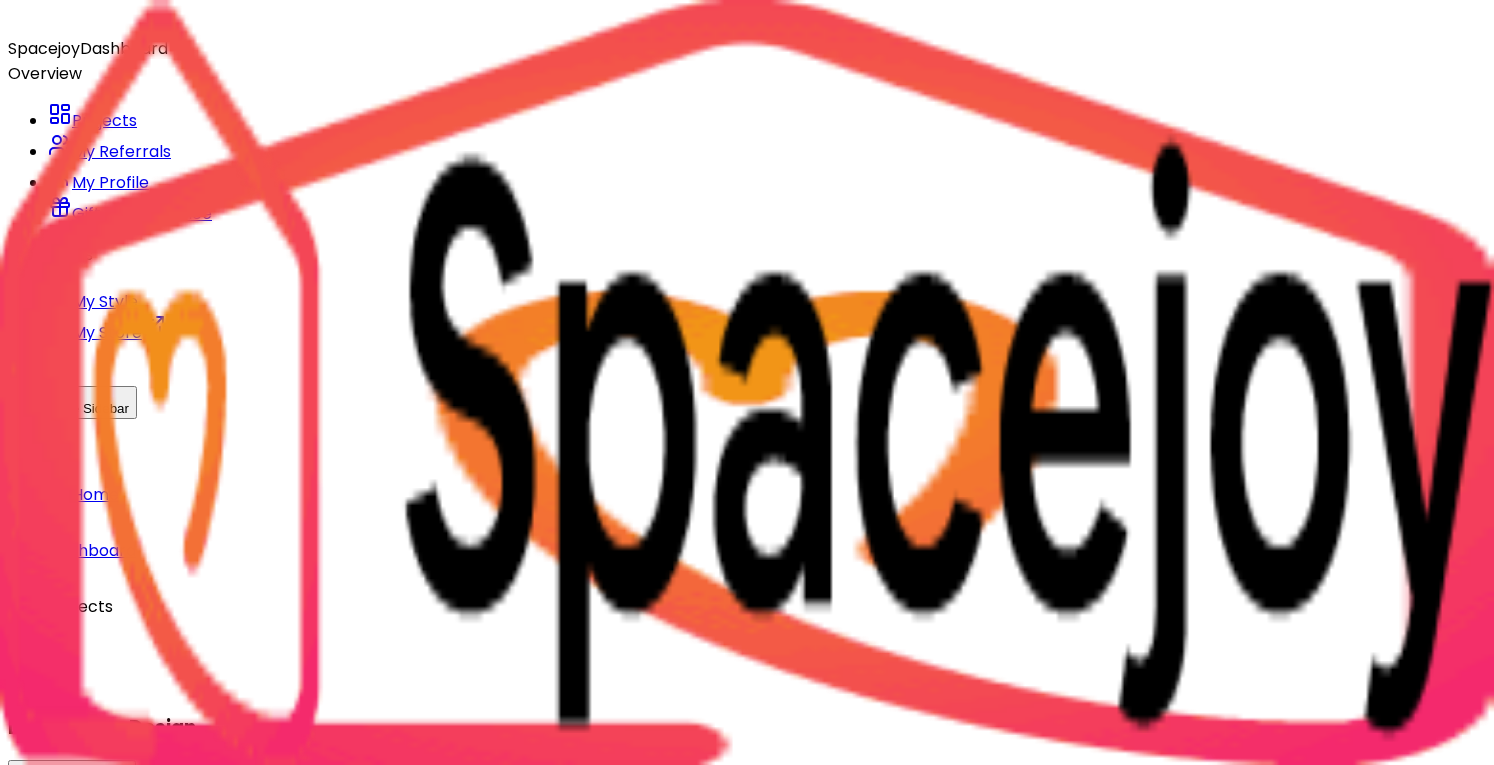 scroll, scrollTop: 2538, scrollLeft: 0, axis: vertical 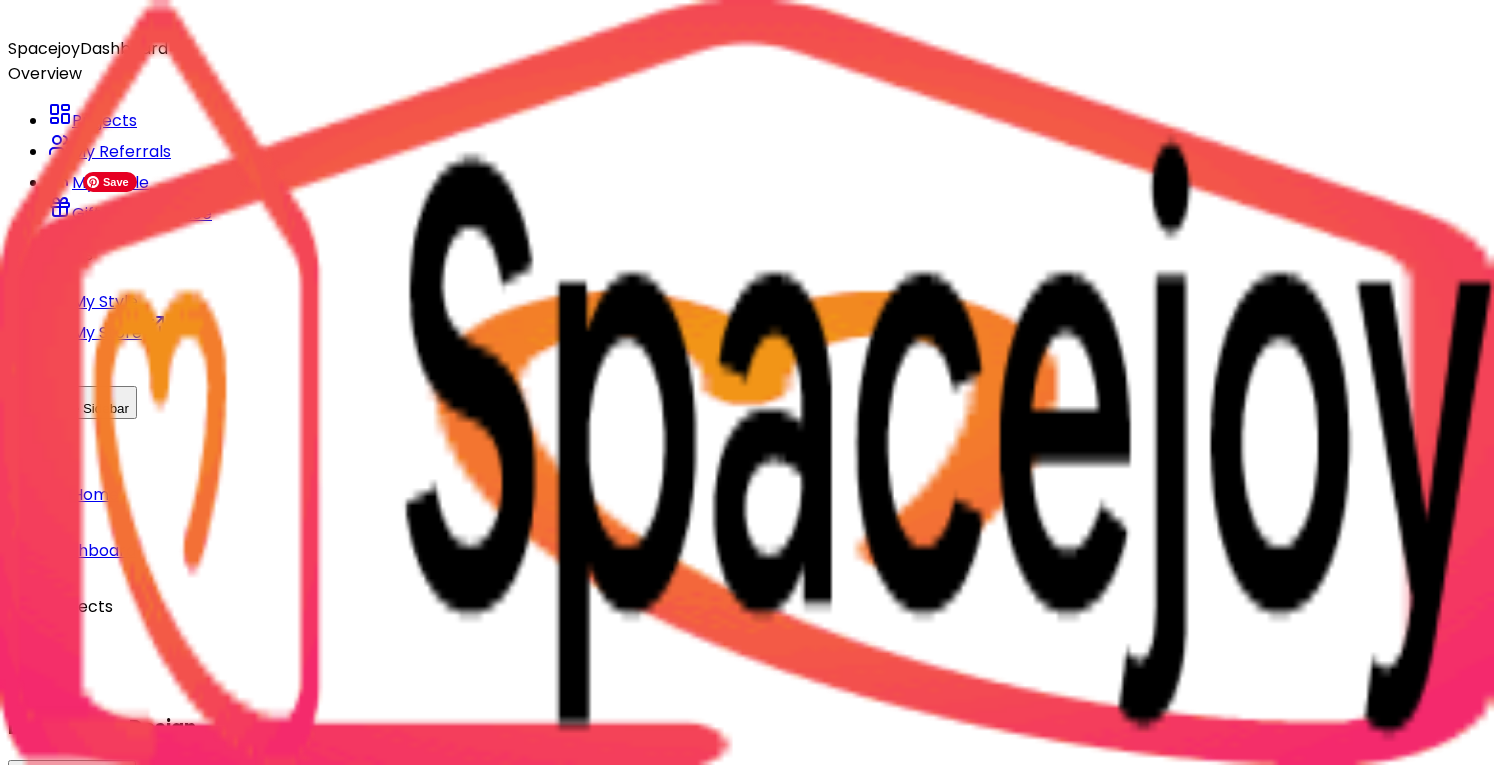 click at bounding box center [747, 1212] 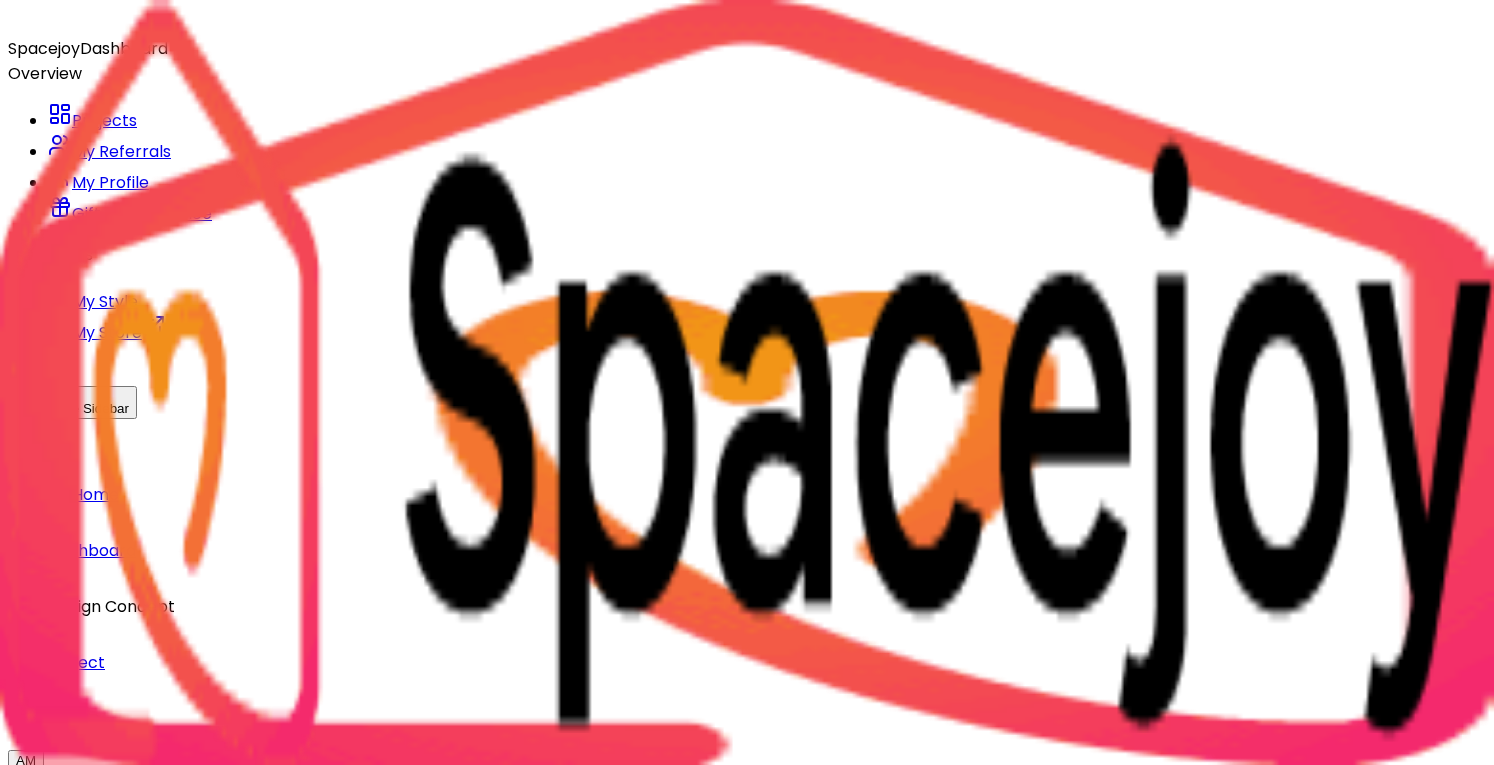 scroll, scrollTop: 2522, scrollLeft: 0, axis: vertical 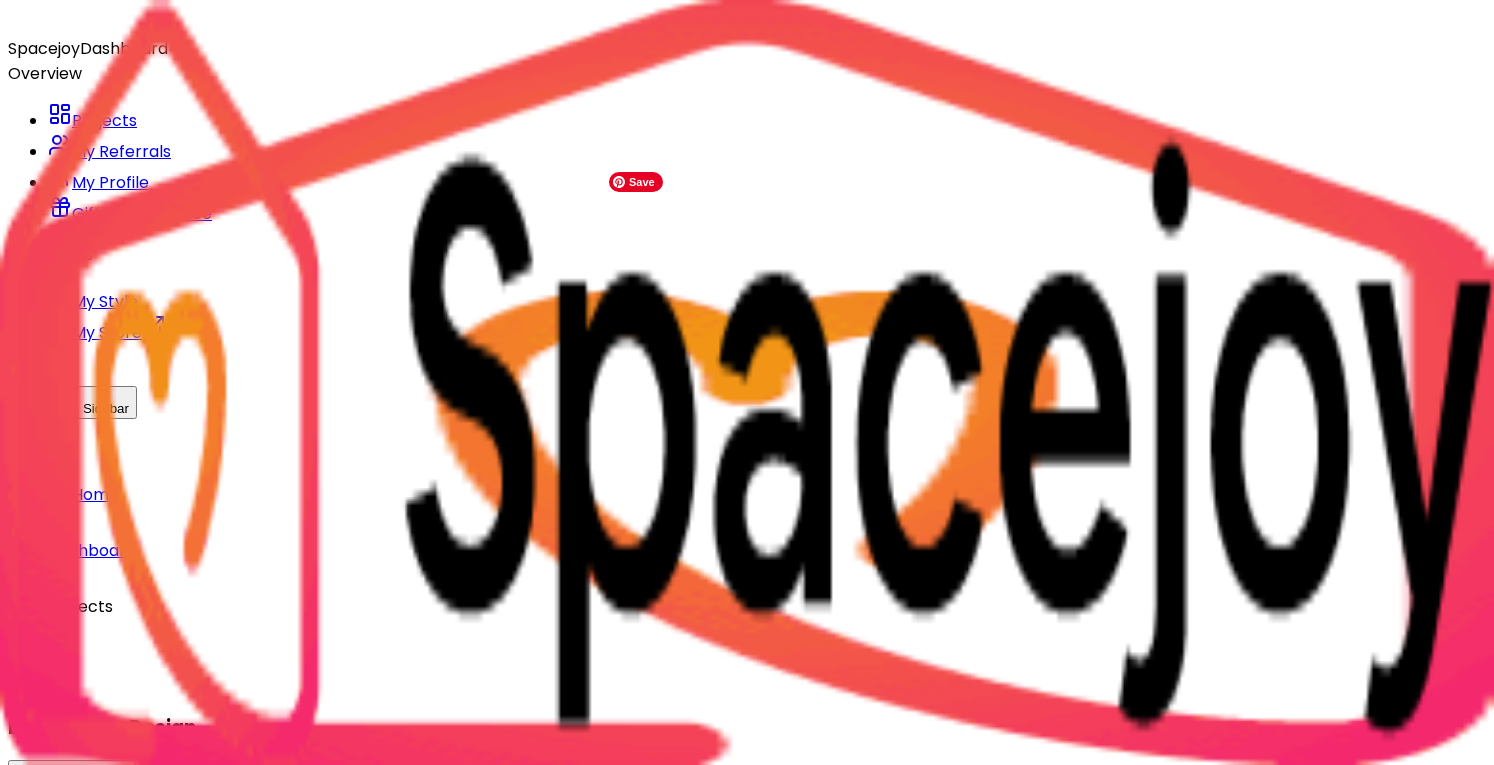 click at bounding box center (747, 1212) 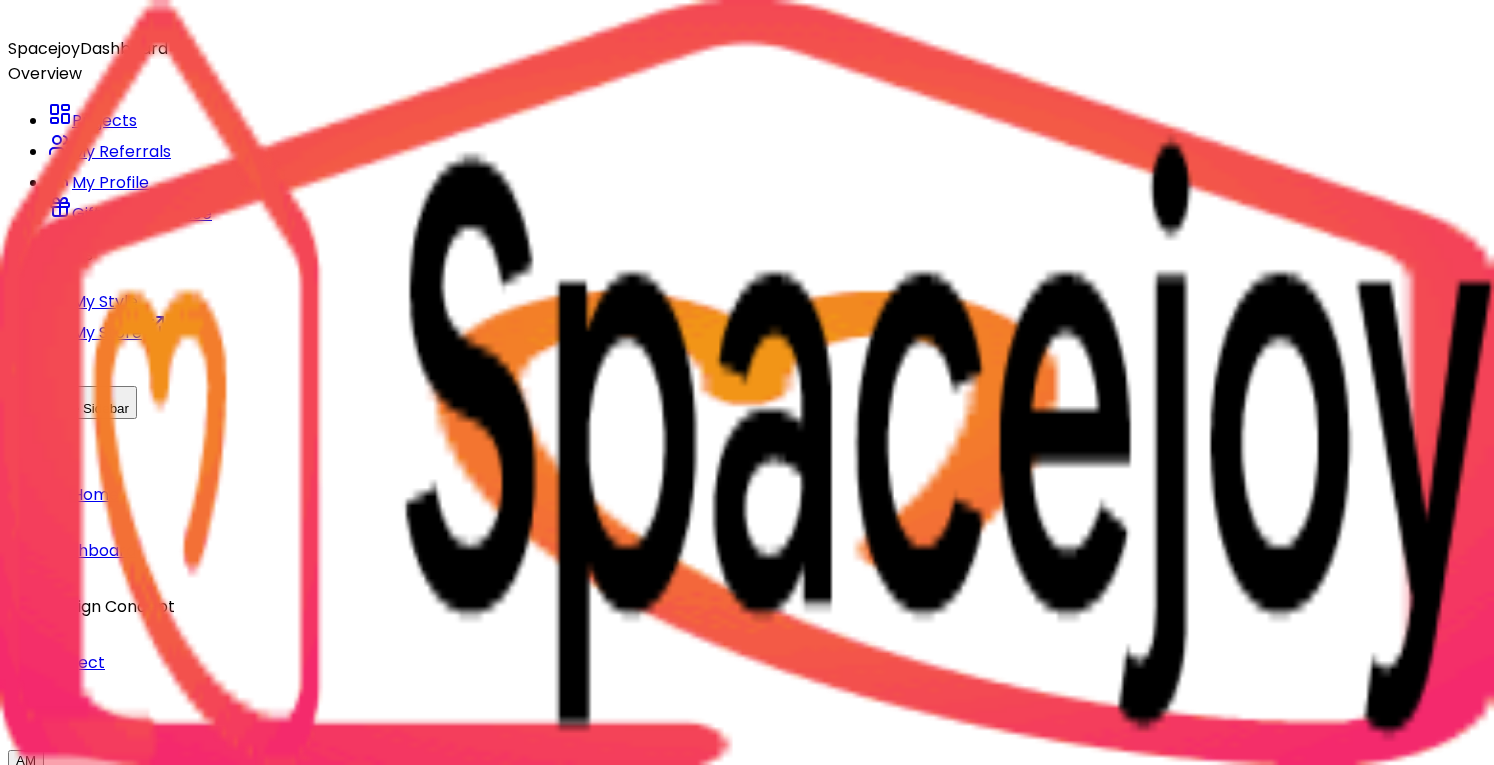 scroll, scrollTop: 2522, scrollLeft: 0, axis: vertical 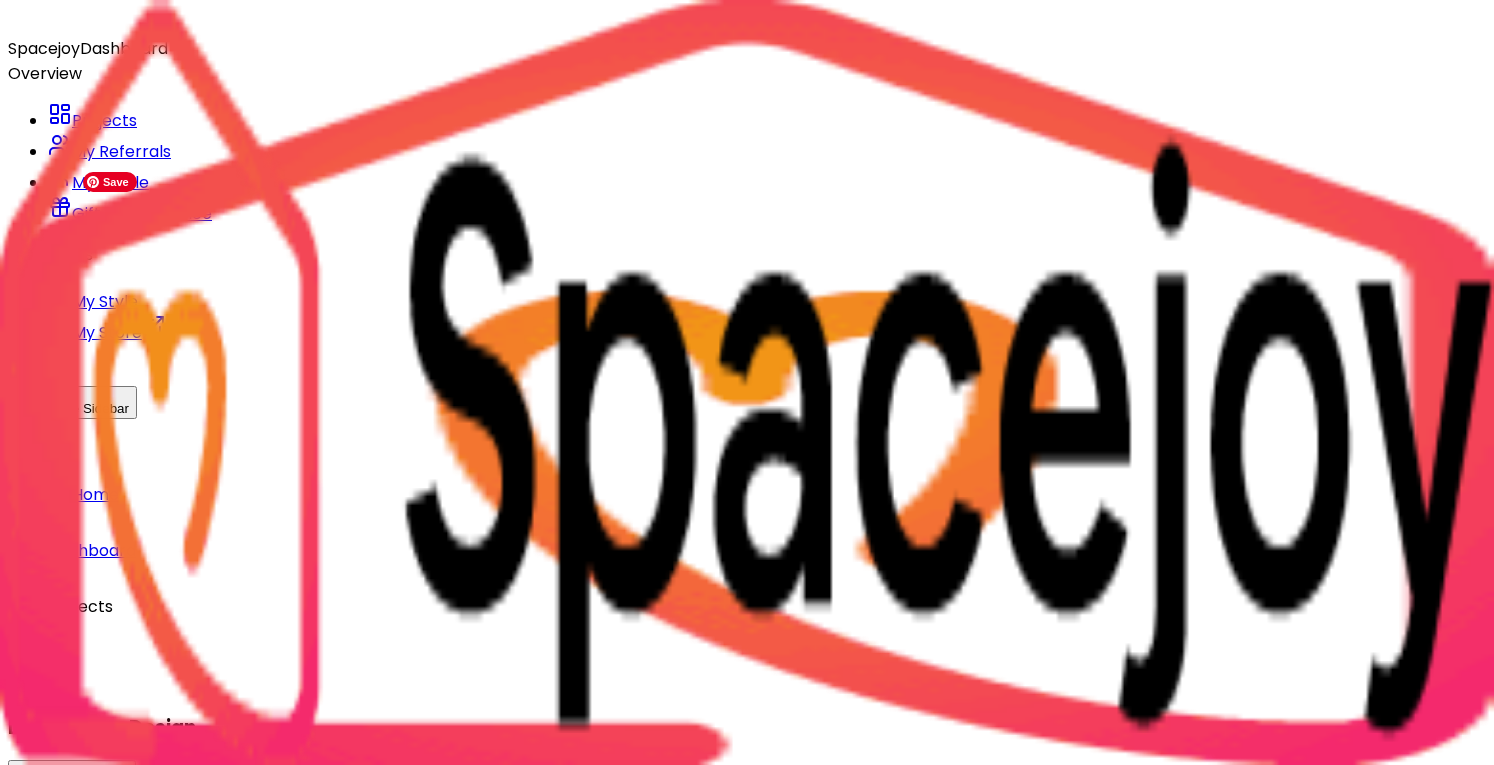click at bounding box center [747, 1212] 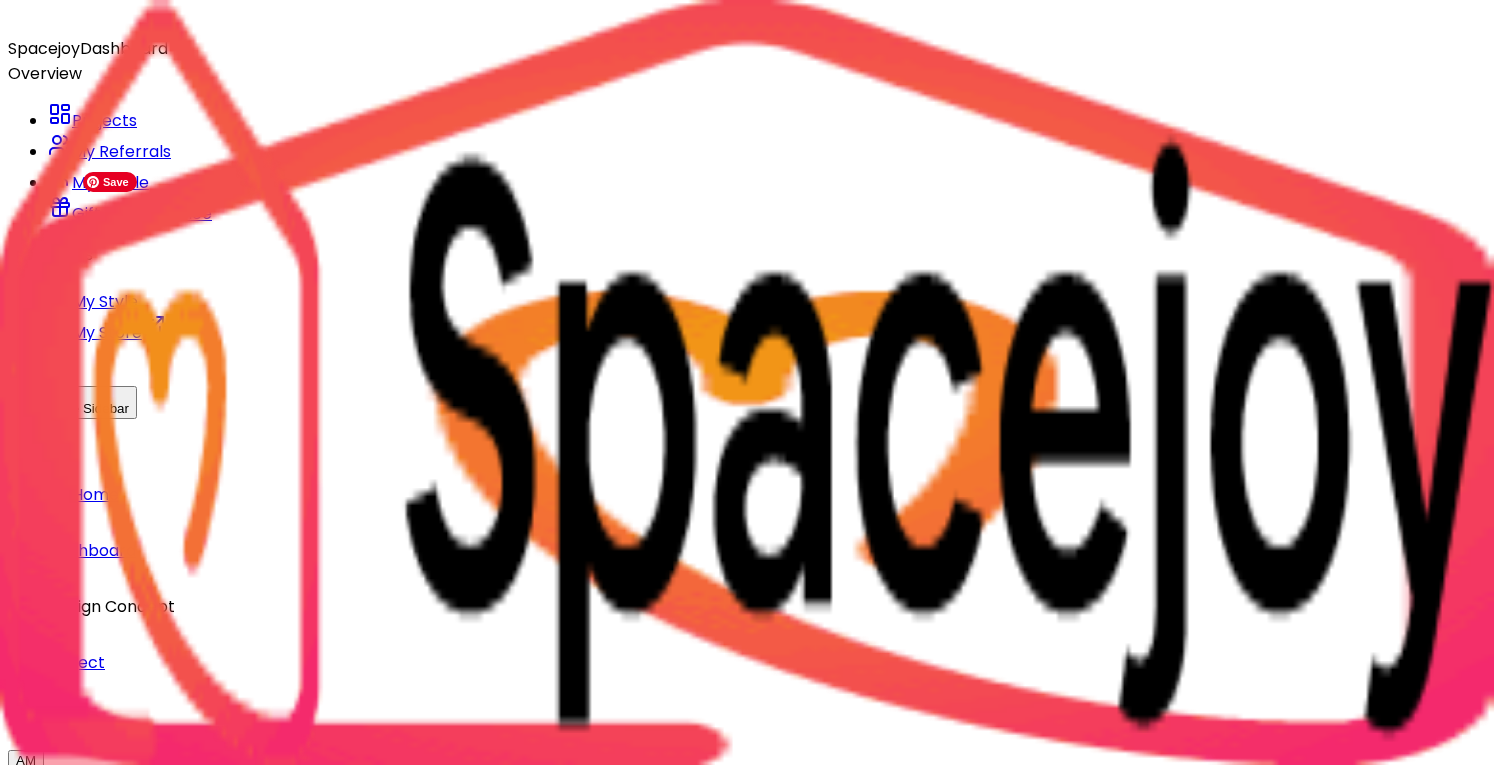 scroll, scrollTop: 2522, scrollLeft: 0, axis: vertical 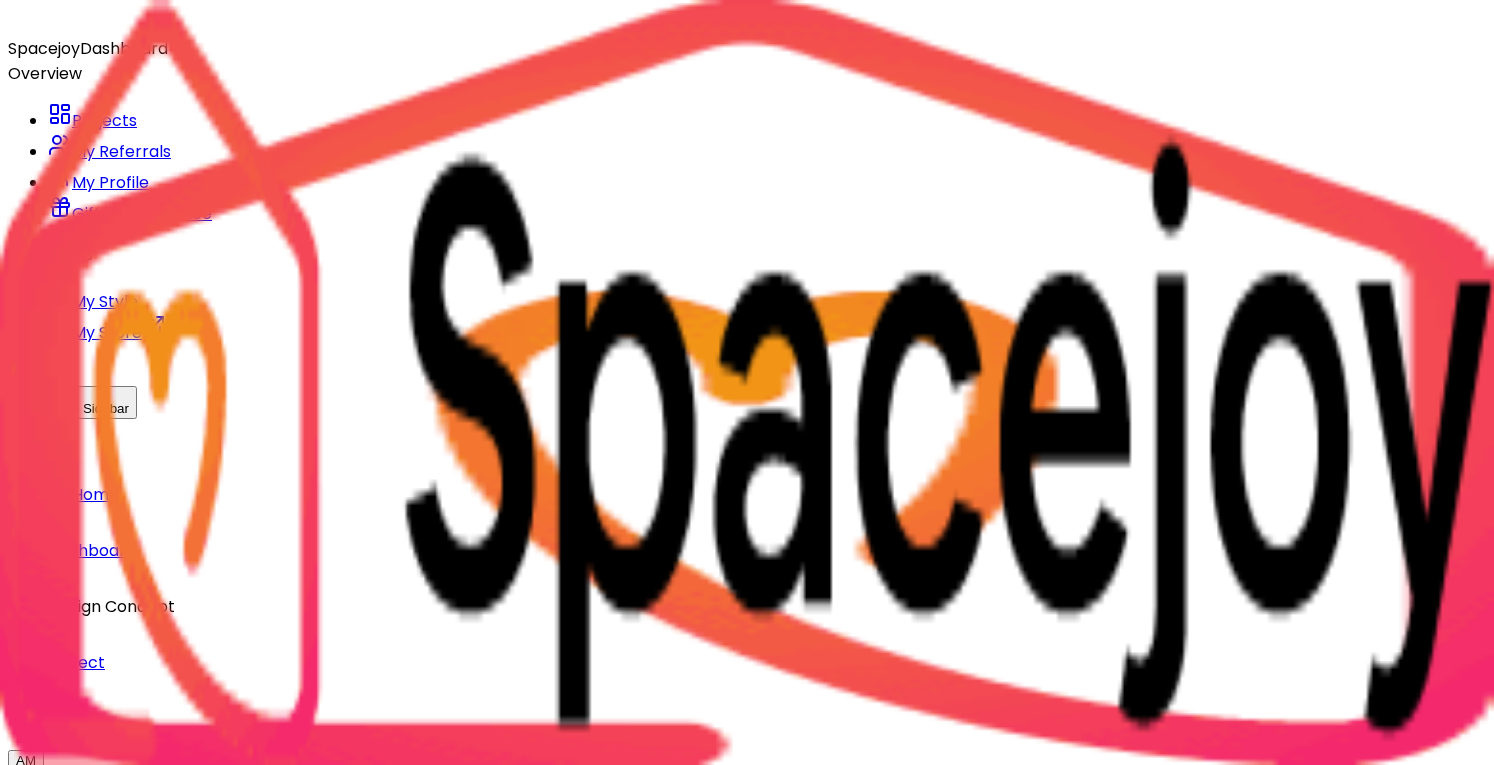 click on "Sitka Boreal Gray Sofa" at bounding box center [3085, 2719] 